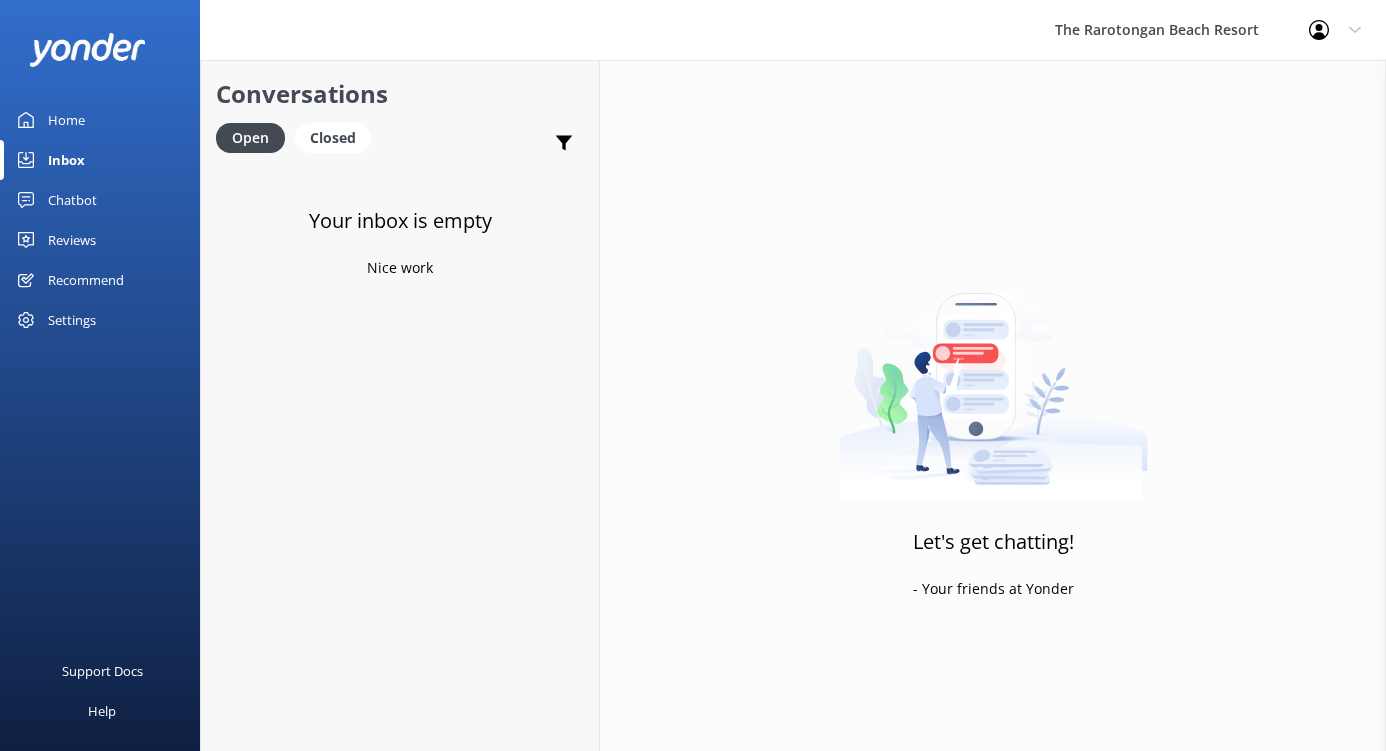 scroll, scrollTop: 0, scrollLeft: 0, axis: both 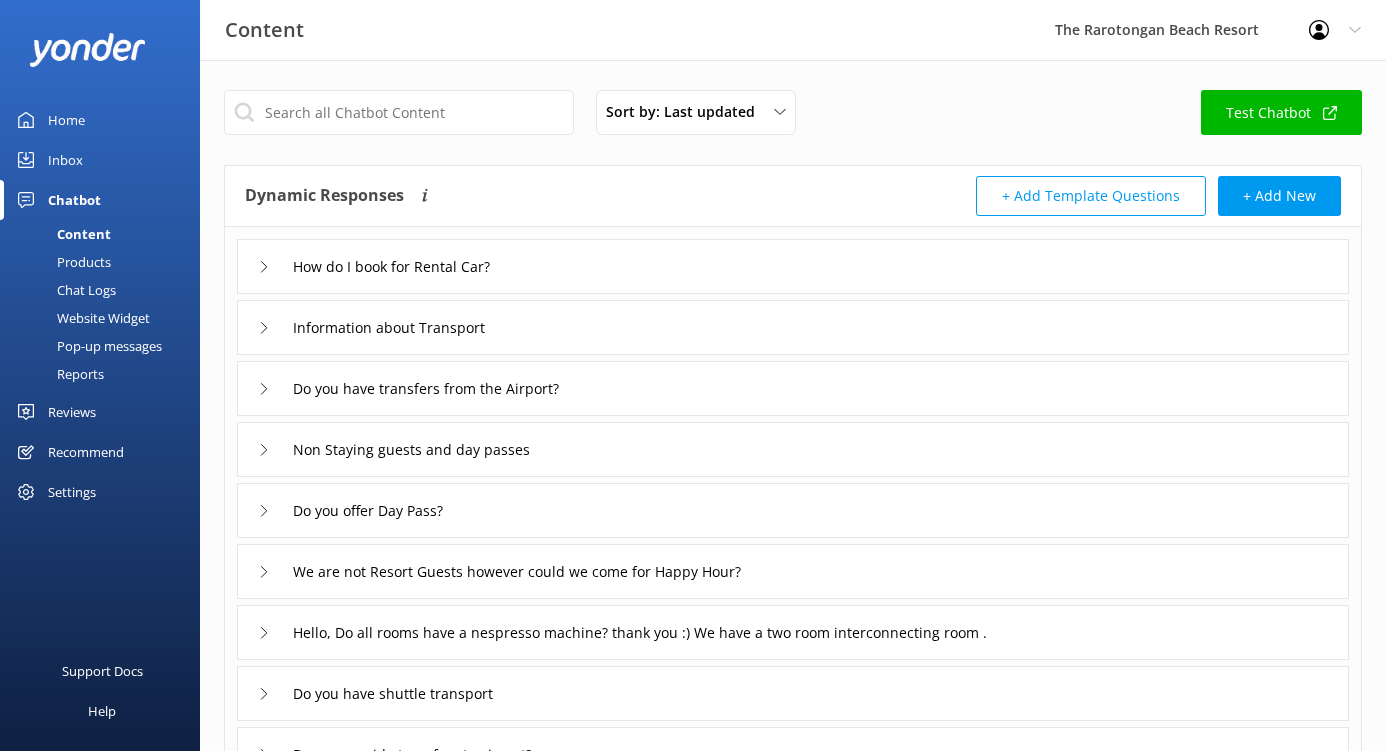 click on "Inbox" at bounding box center (65, 160) 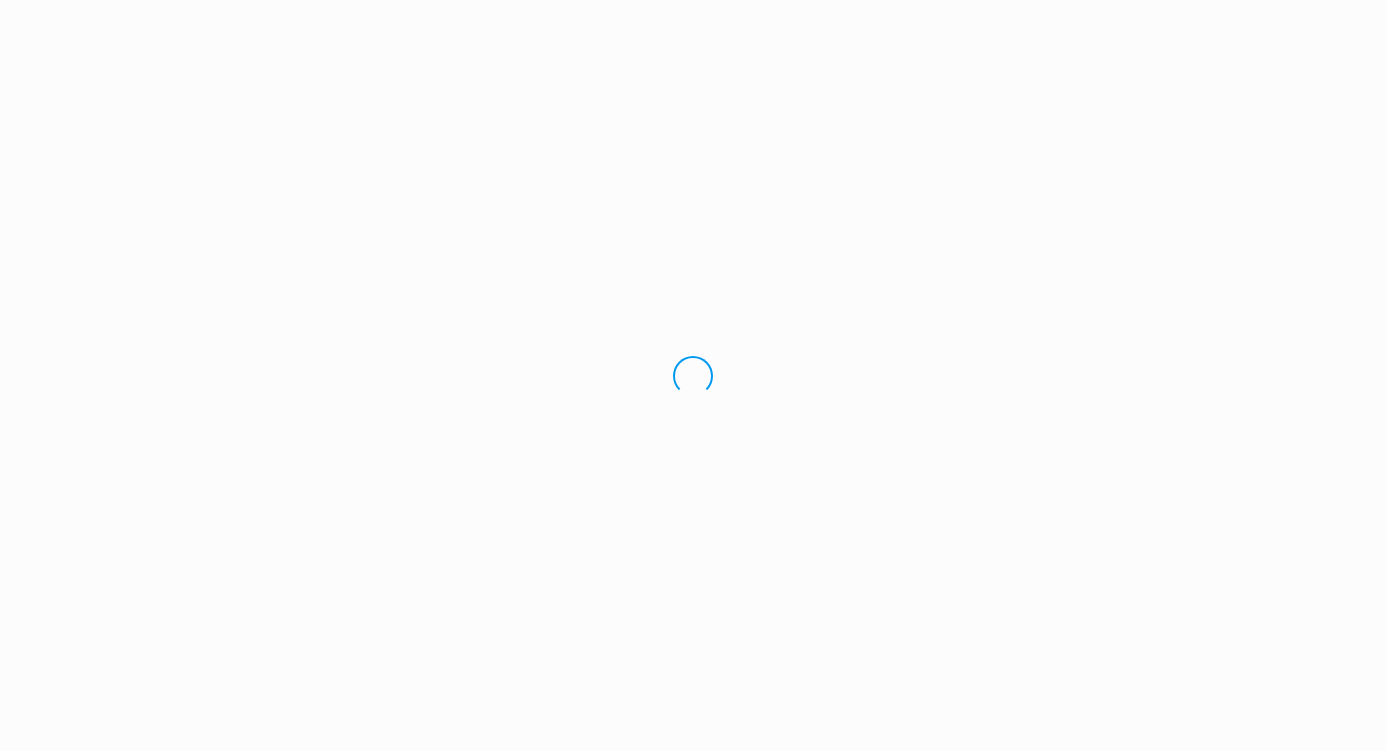 scroll, scrollTop: 0, scrollLeft: 0, axis: both 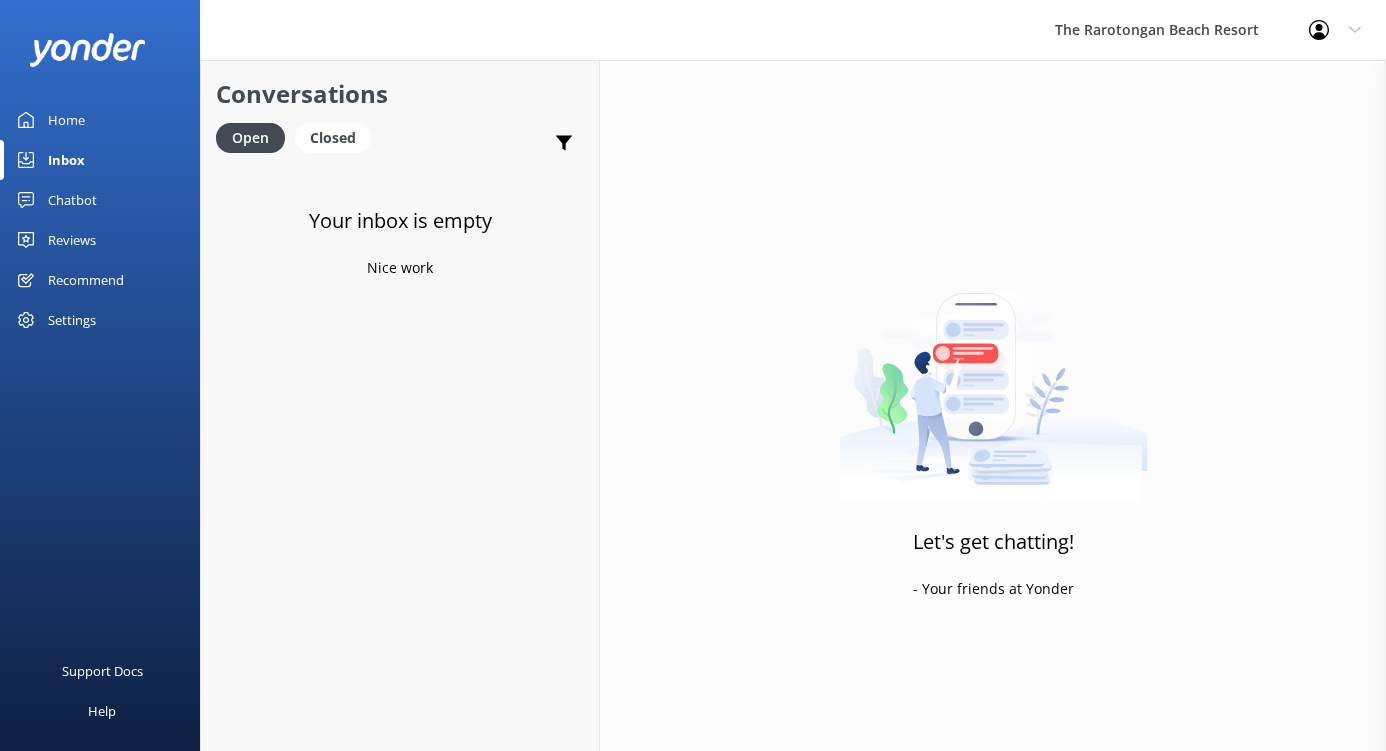 click on "Chatbot" at bounding box center (72, 200) 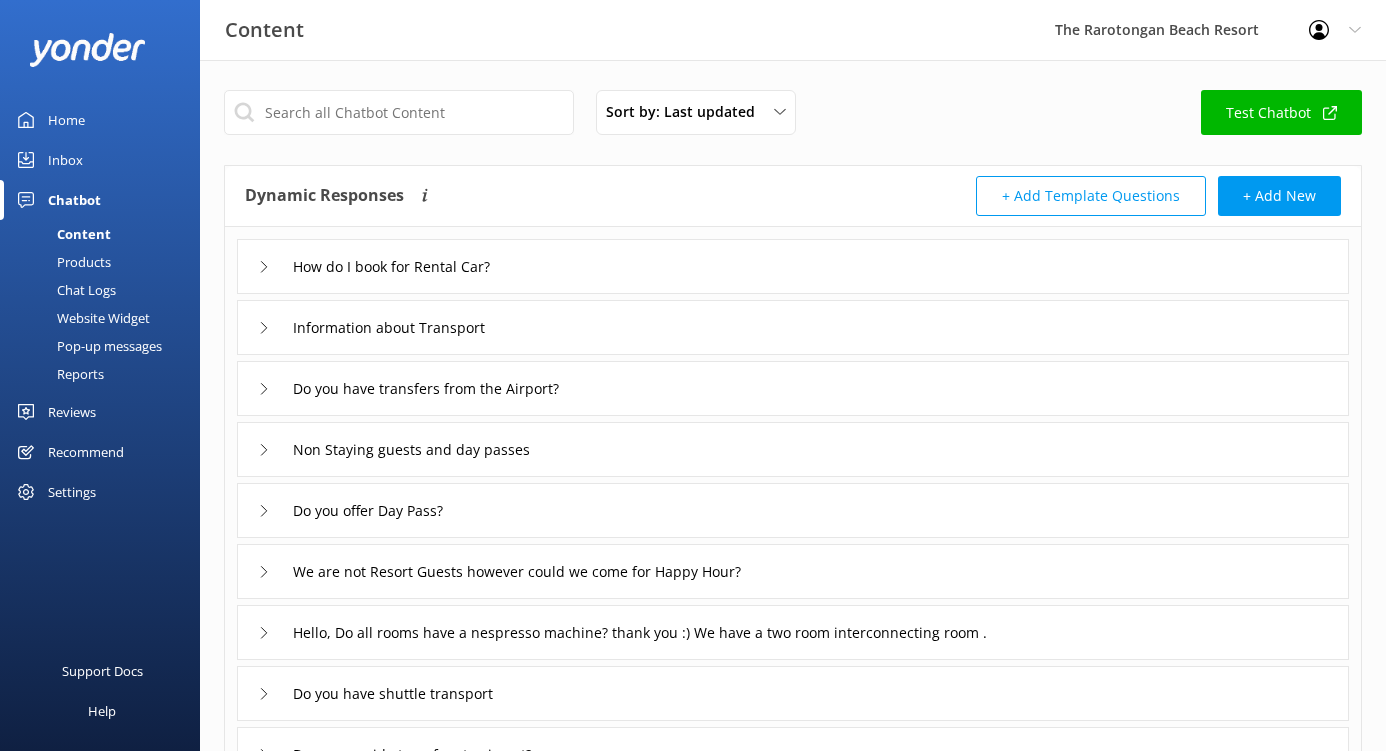 click on "Home" at bounding box center (66, 120) 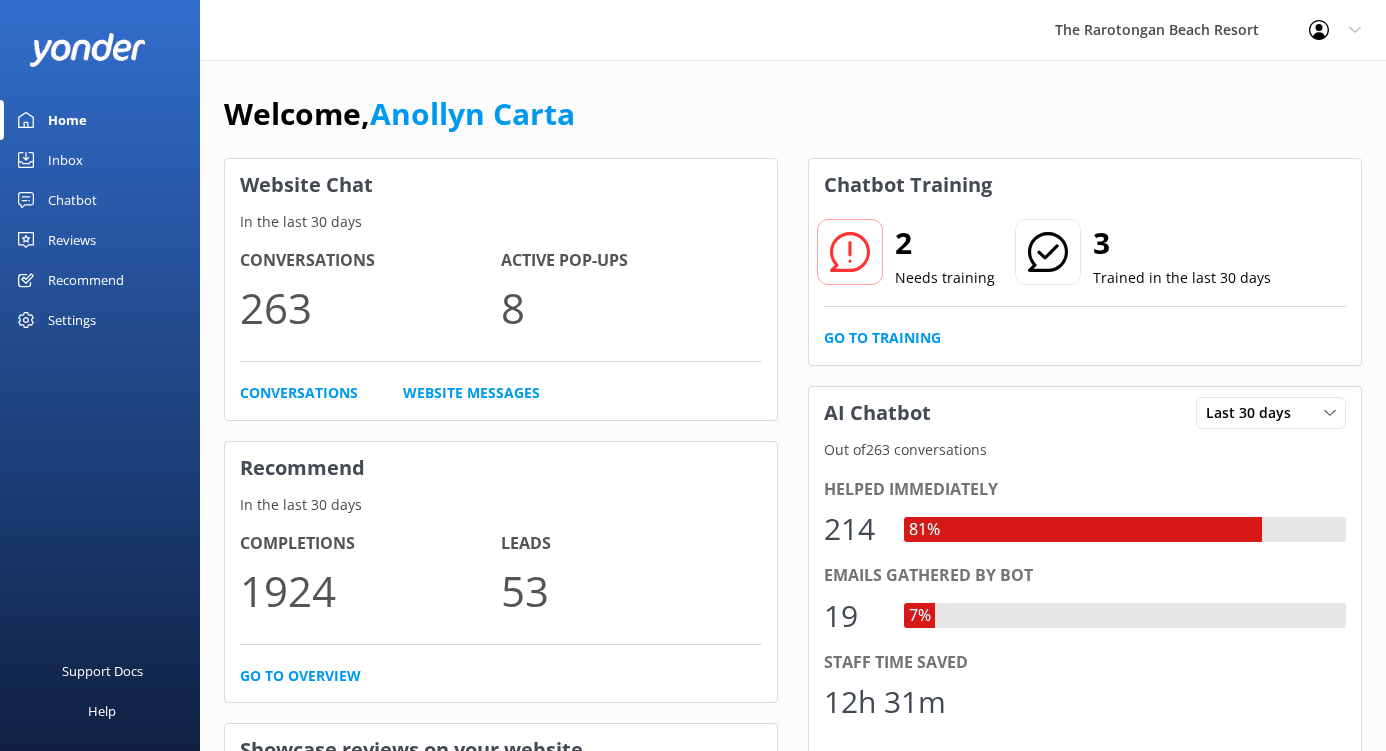 click on "Inbox" at bounding box center [65, 160] 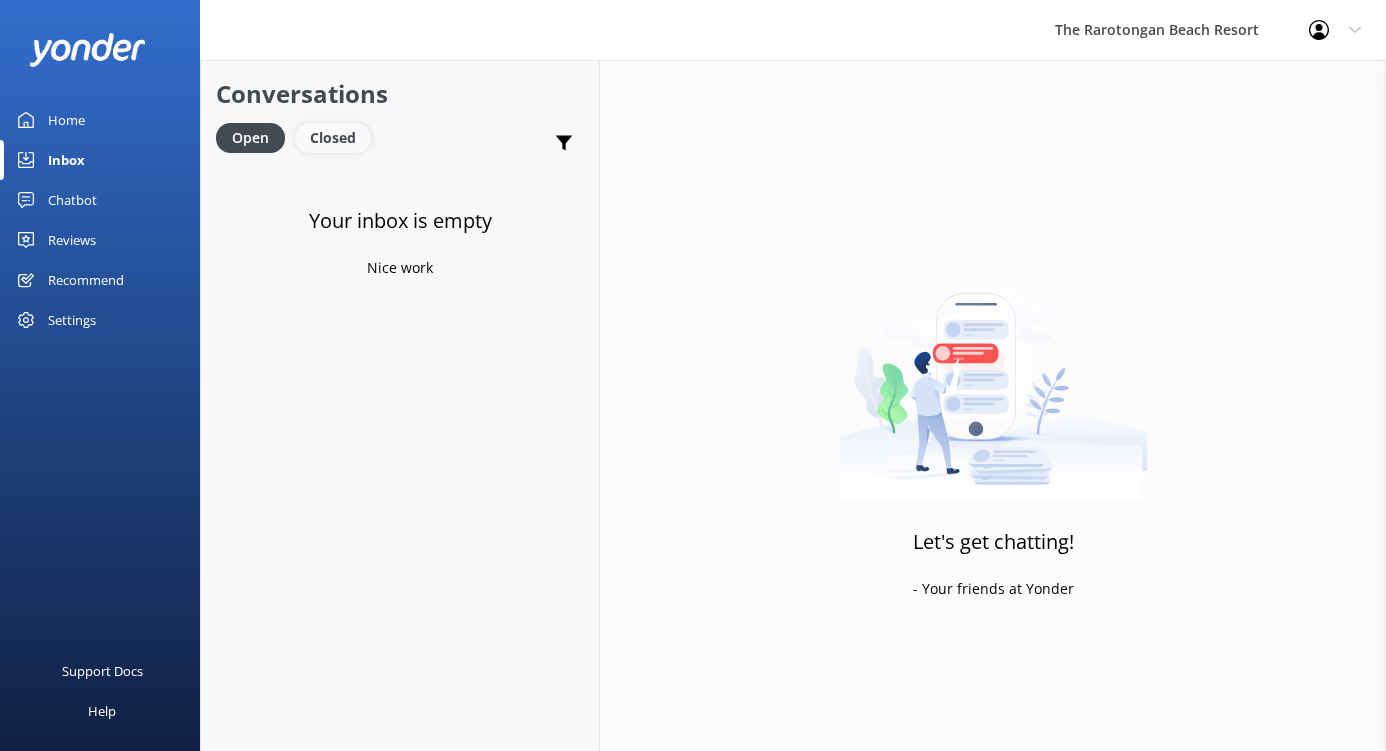 click on "Closed" at bounding box center (333, 138) 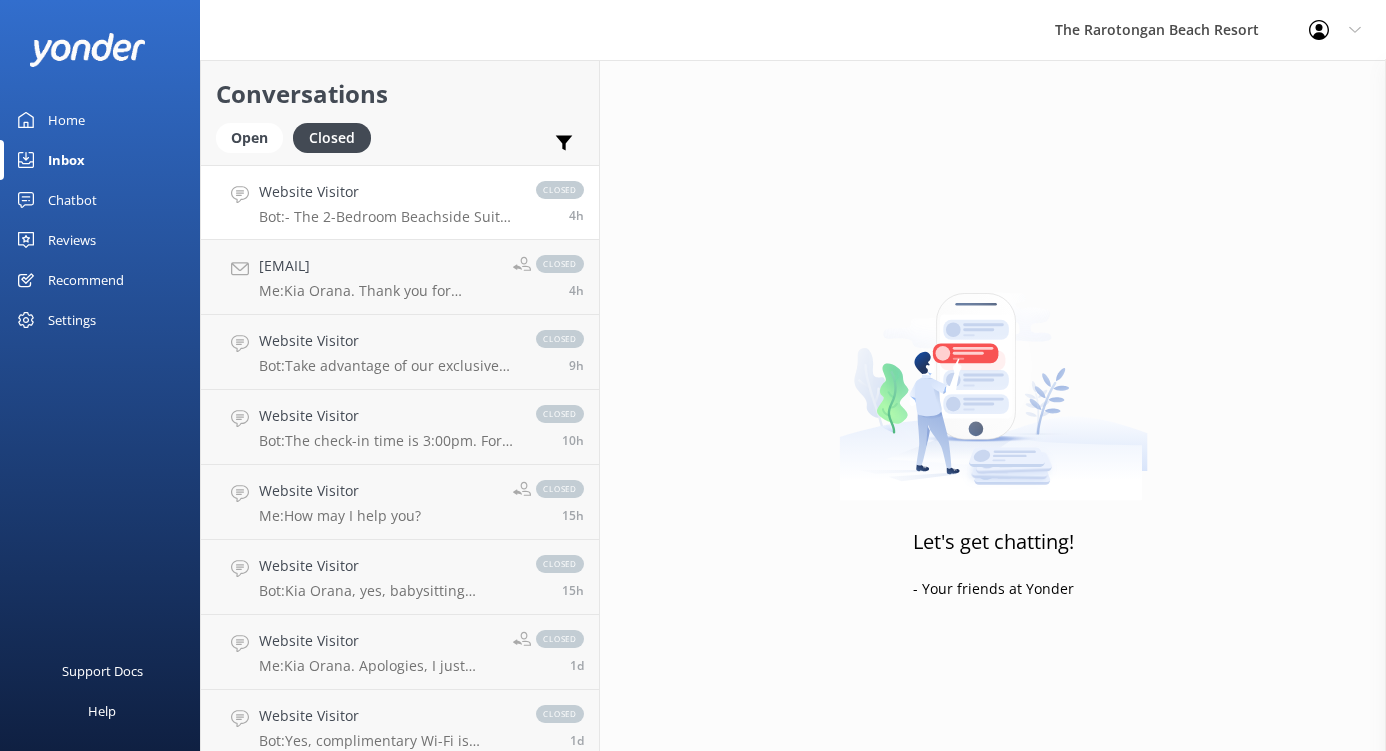 click on "Website Visitor" at bounding box center [387, 192] 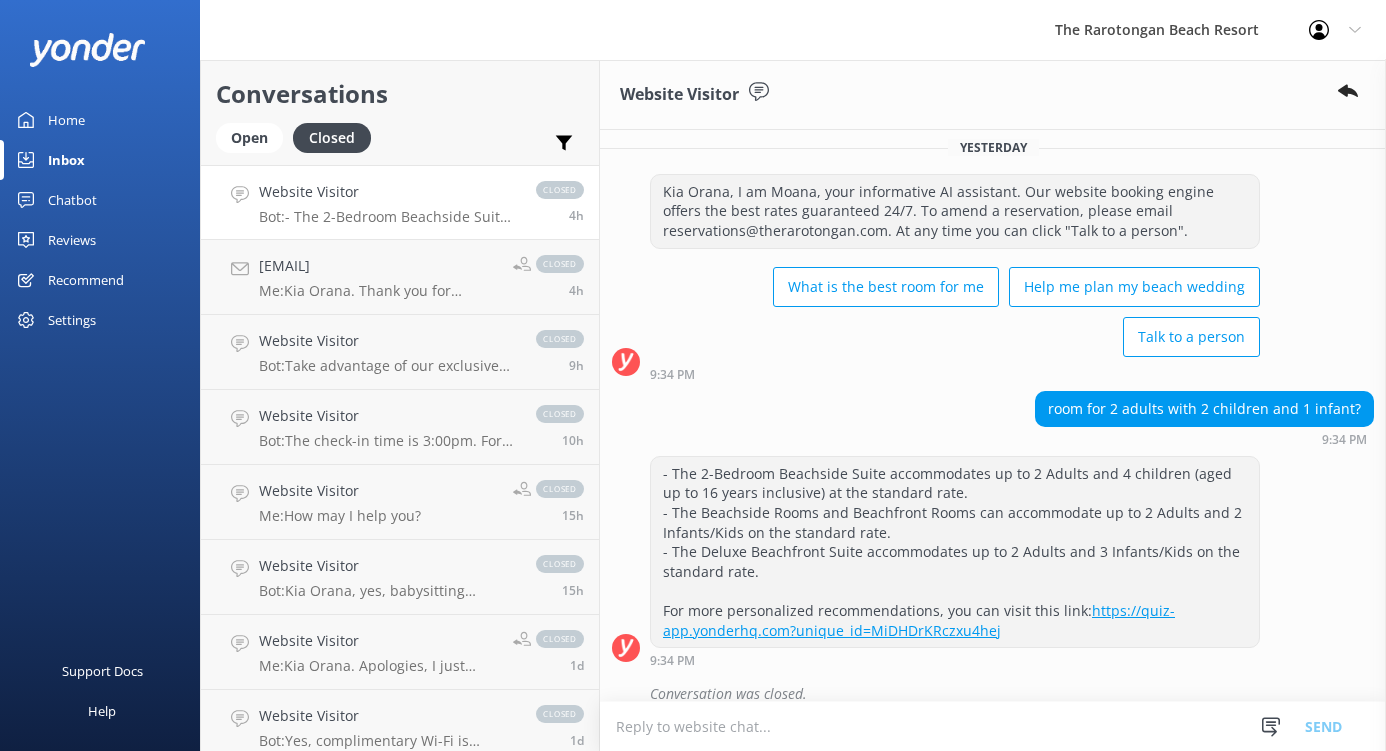 scroll, scrollTop: 3205, scrollLeft: 0, axis: vertical 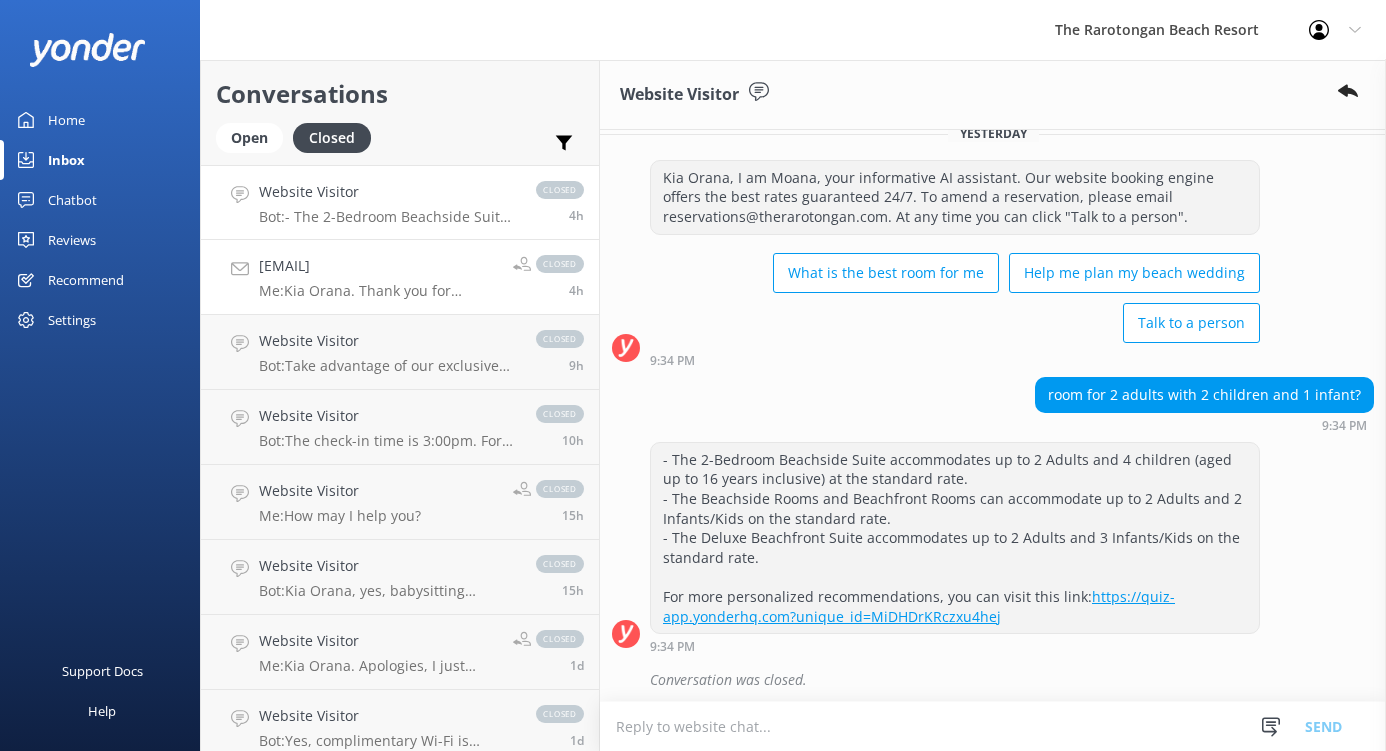 click on "Me:  Kia Orana. Thank you for reaching out. How can I help you?" at bounding box center (378, 291) 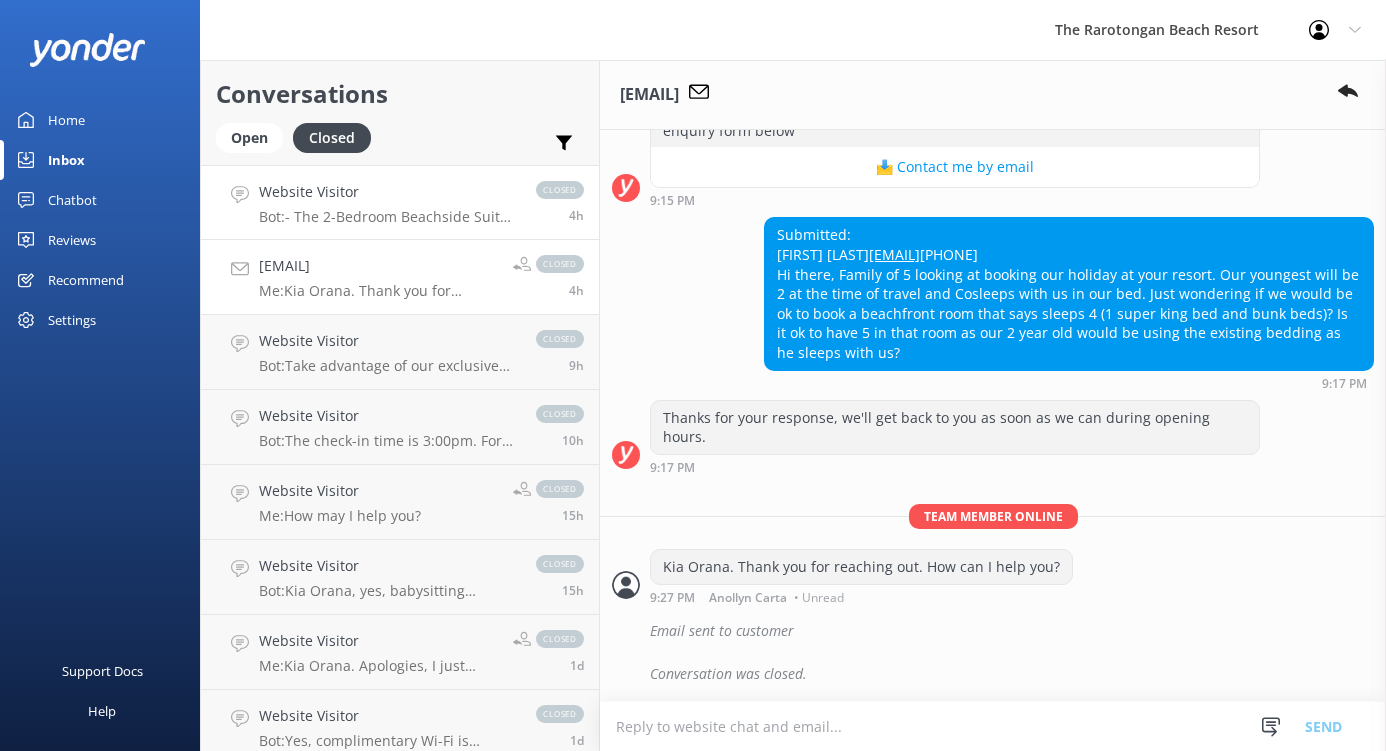 scroll, scrollTop: 715, scrollLeft: 0, axis: vertical 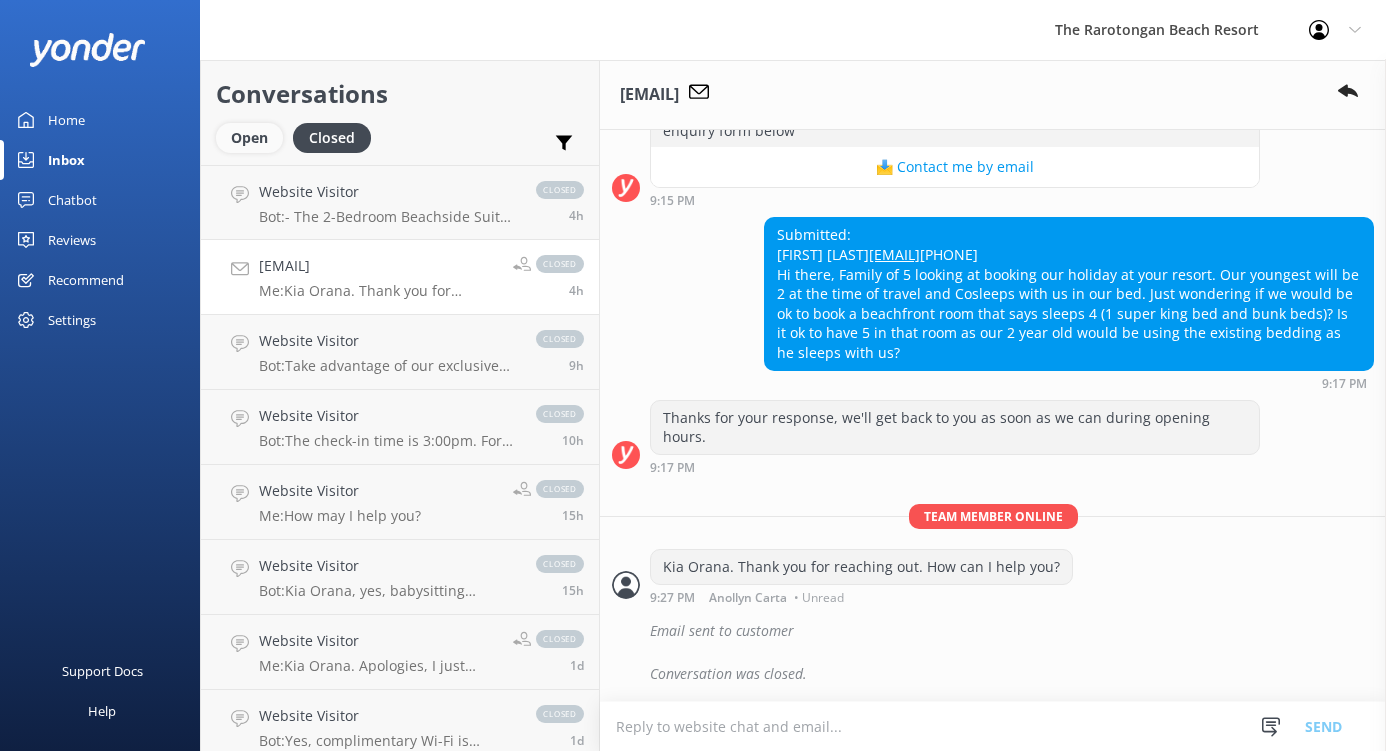 click on "Open" at bounding box center (249, 138) 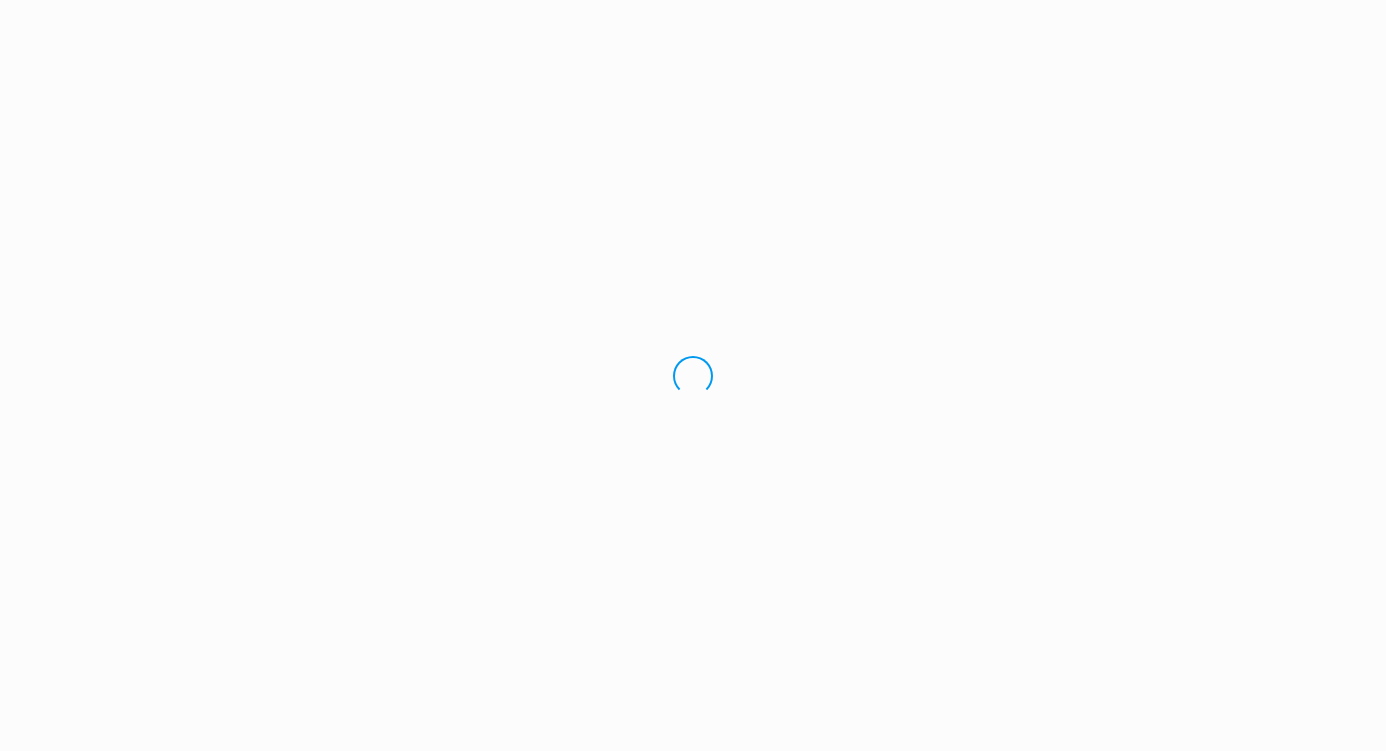 scroll, scrollTop: 0, scrollLeft: 0, axis: both 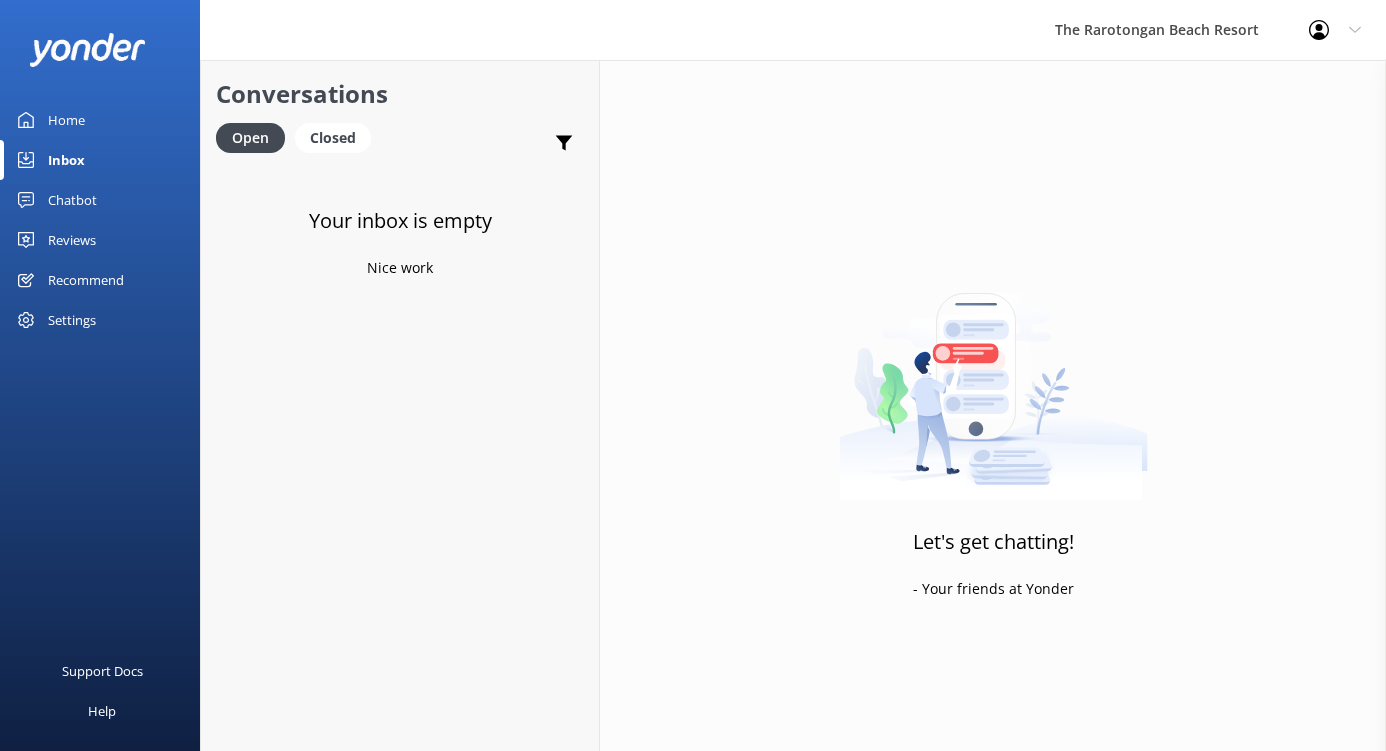 click on "Home" at bounding box center (66, 120) 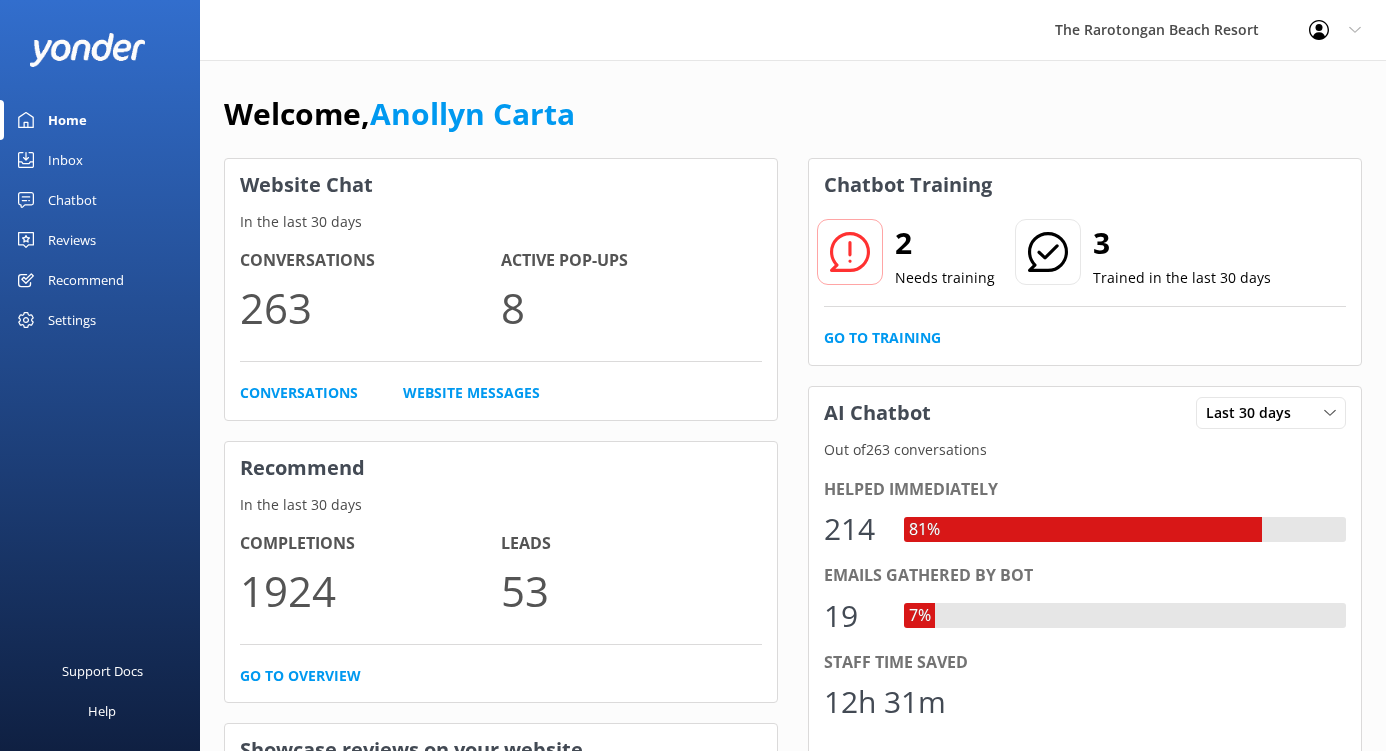 scroll, scrollTop: 1, scrollLeft: 0, axis: vertical 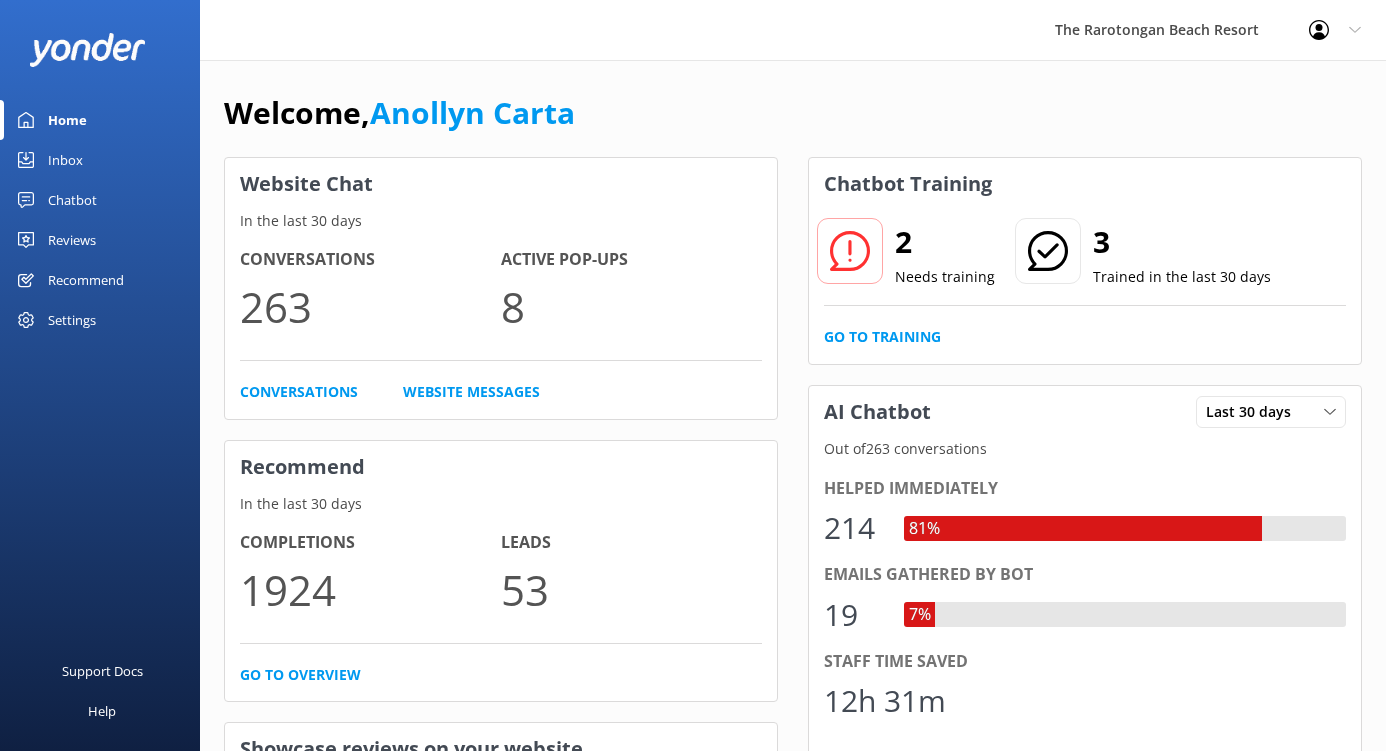 click on "Chatbot" at bounding box center (72, 200) 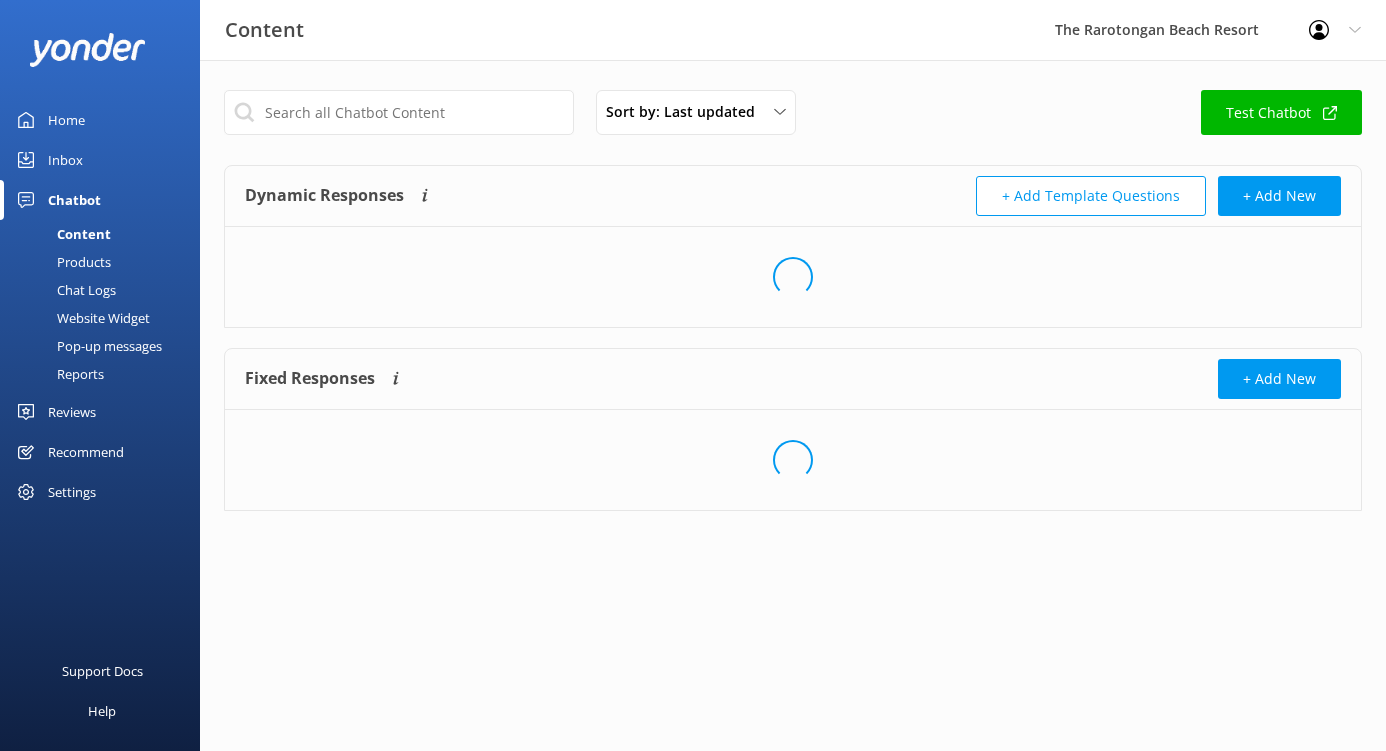 scroll, scrollTop: 0, scrollLeft: 0, axis: both 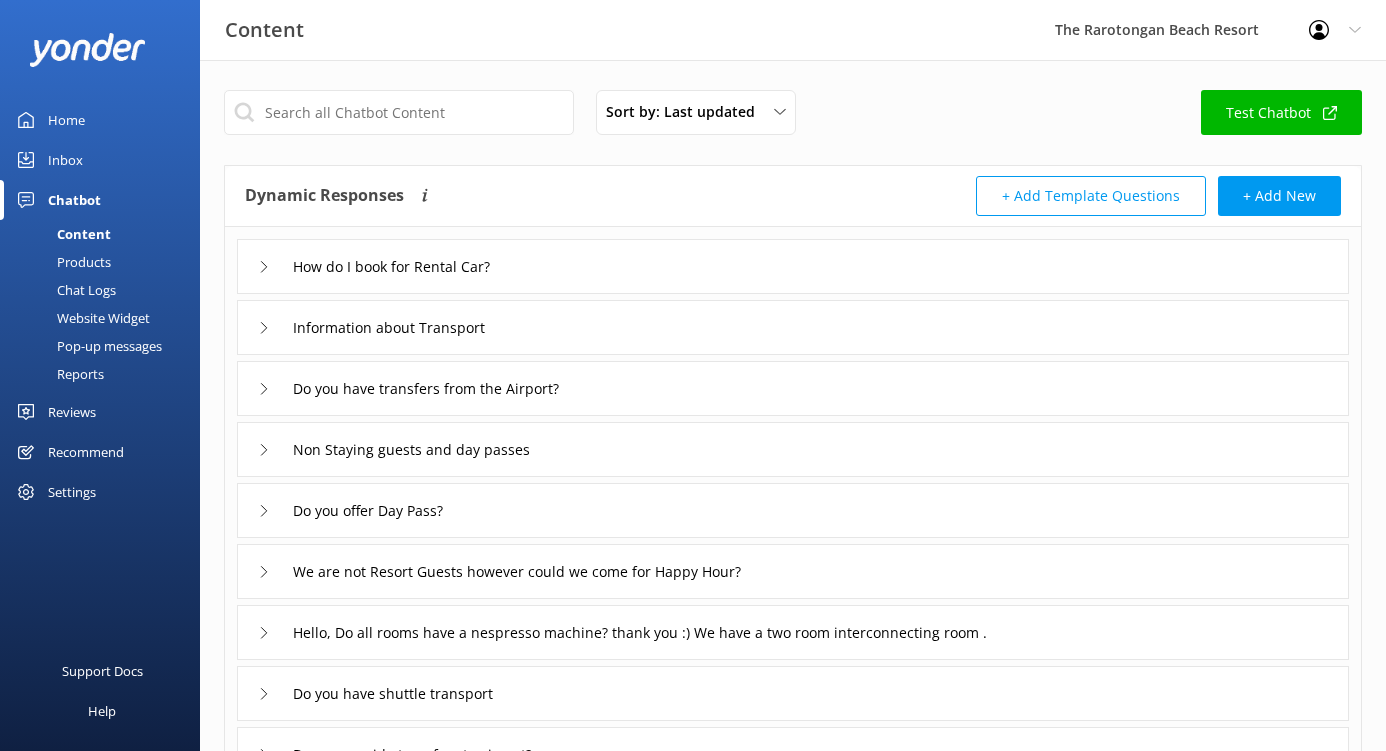 click on "Inbox" at bounding box center [65, 160] 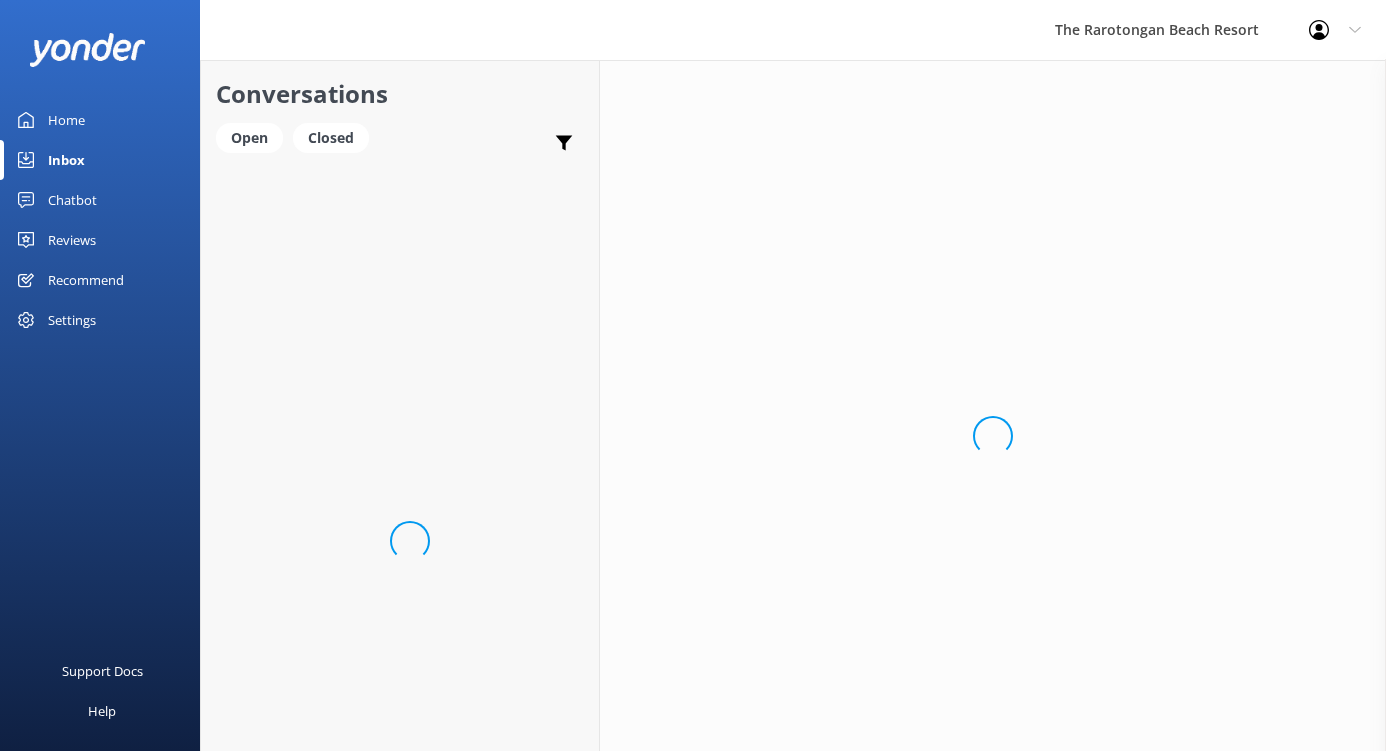 scroll, scrollTop: 0, scrollLeft: 0, axis: both 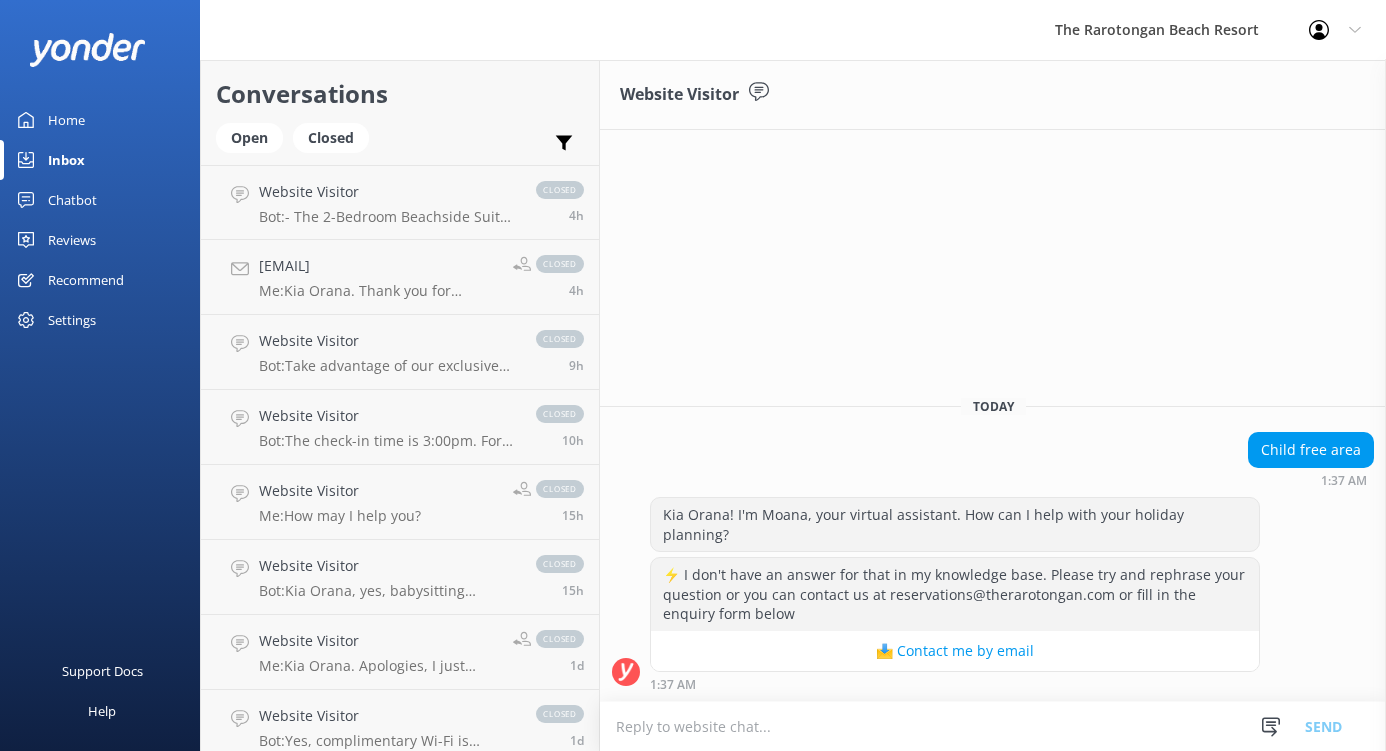 click on "Today Child free area 1:37 AM Kia Orana! I'm [FIRST] [LAST], your virtual assistant.  How can I help with your holiday planning? ⚡ I don't have an answer for that in my knowledge base. Please try and rephrase your question or you can contact us at [EMAIL] or fill in the enquiry form below  📩 Contact me by email 1:37 AM" at bounding box center [993, 540] 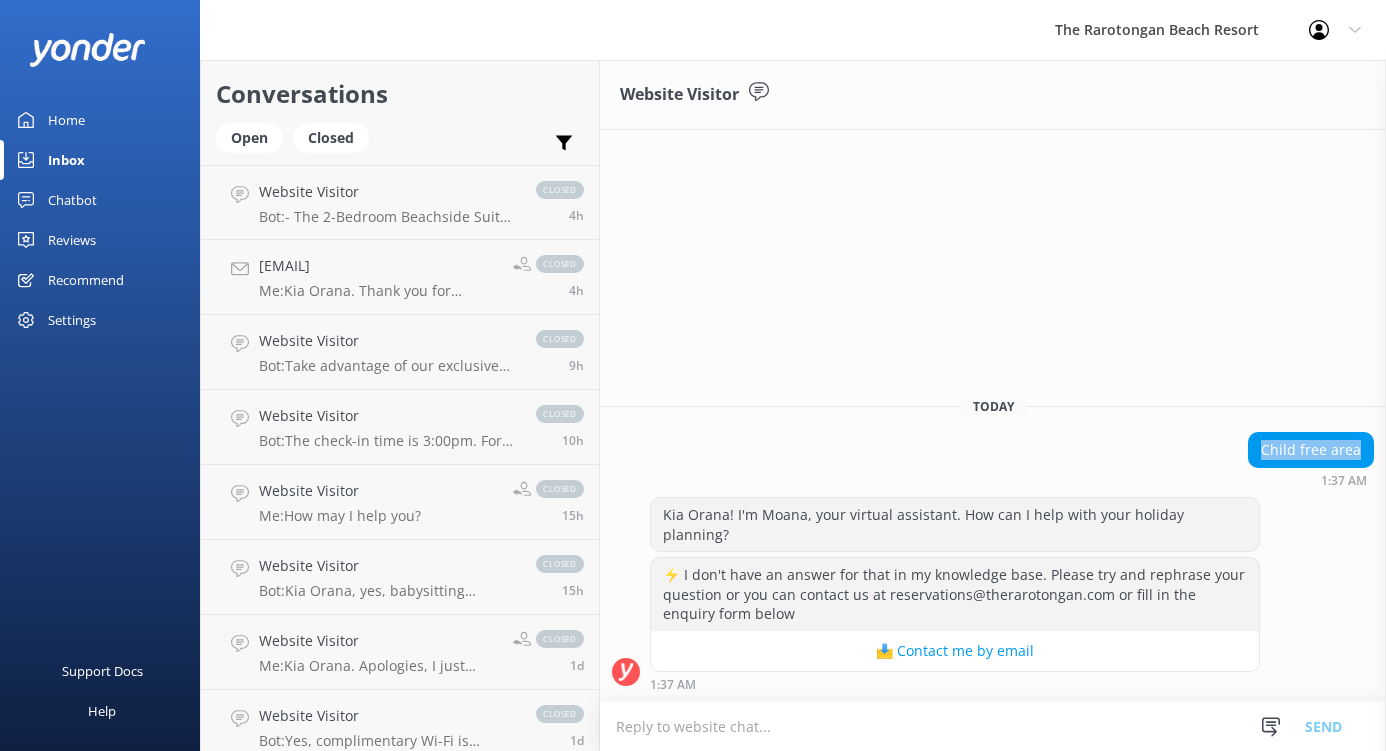 drag, startPoint x: 1366, startPoint y: 470, endPoint x: 1264, endPoint y: 465, distance: 102.122475 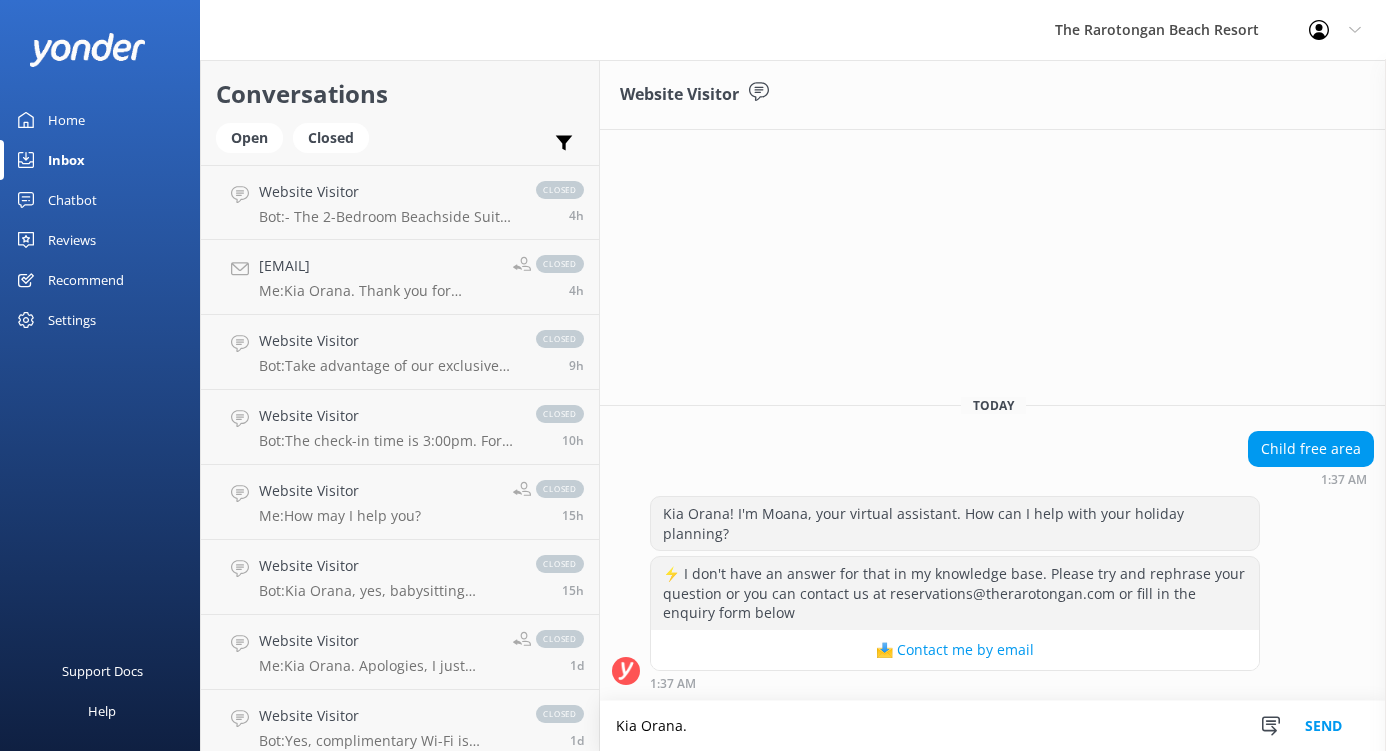 paste on "If you're seeking a child-free environment for your stay, we recommend Sanctuary Rarotonga-on the beach Adults Only" 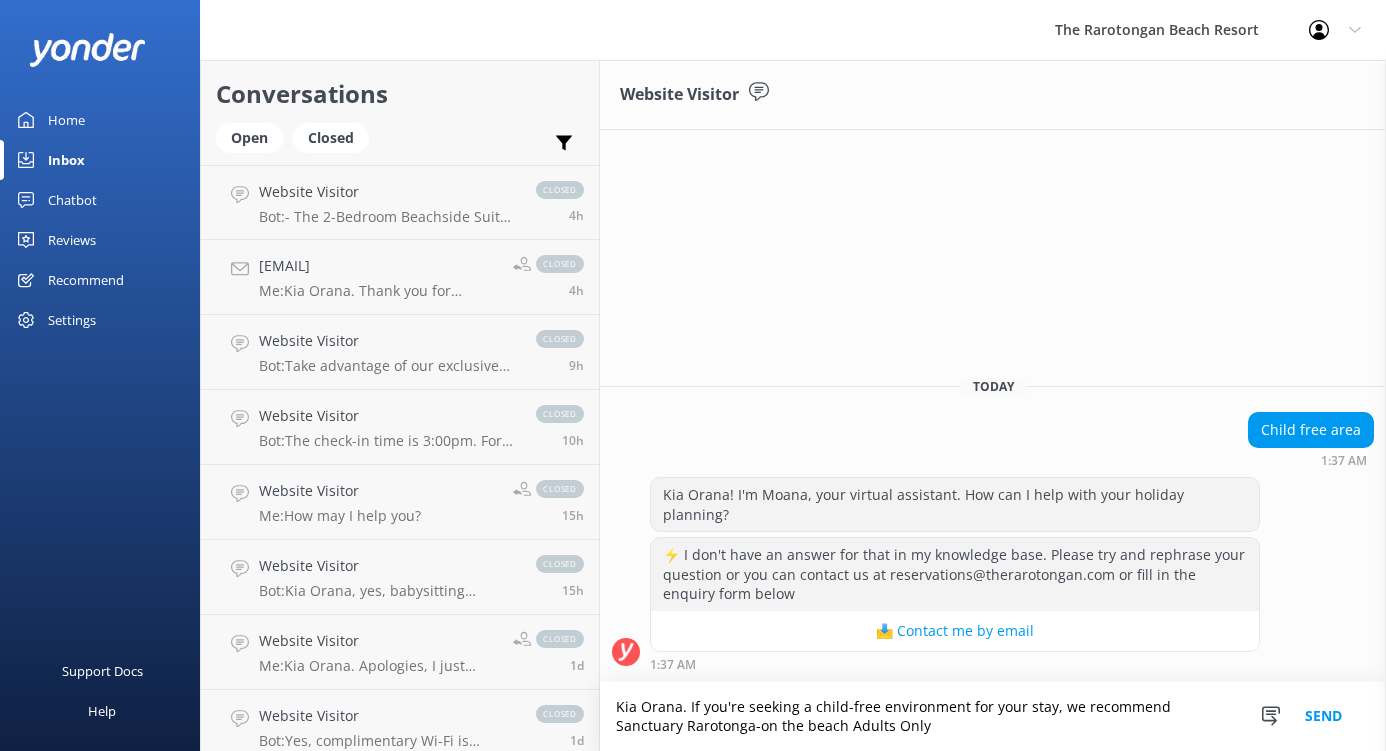type on "Kia Orana. If you're seeking a child-free environment for your stay, we recommend Sanctuary Rarotonga-on the beach Adults Only" 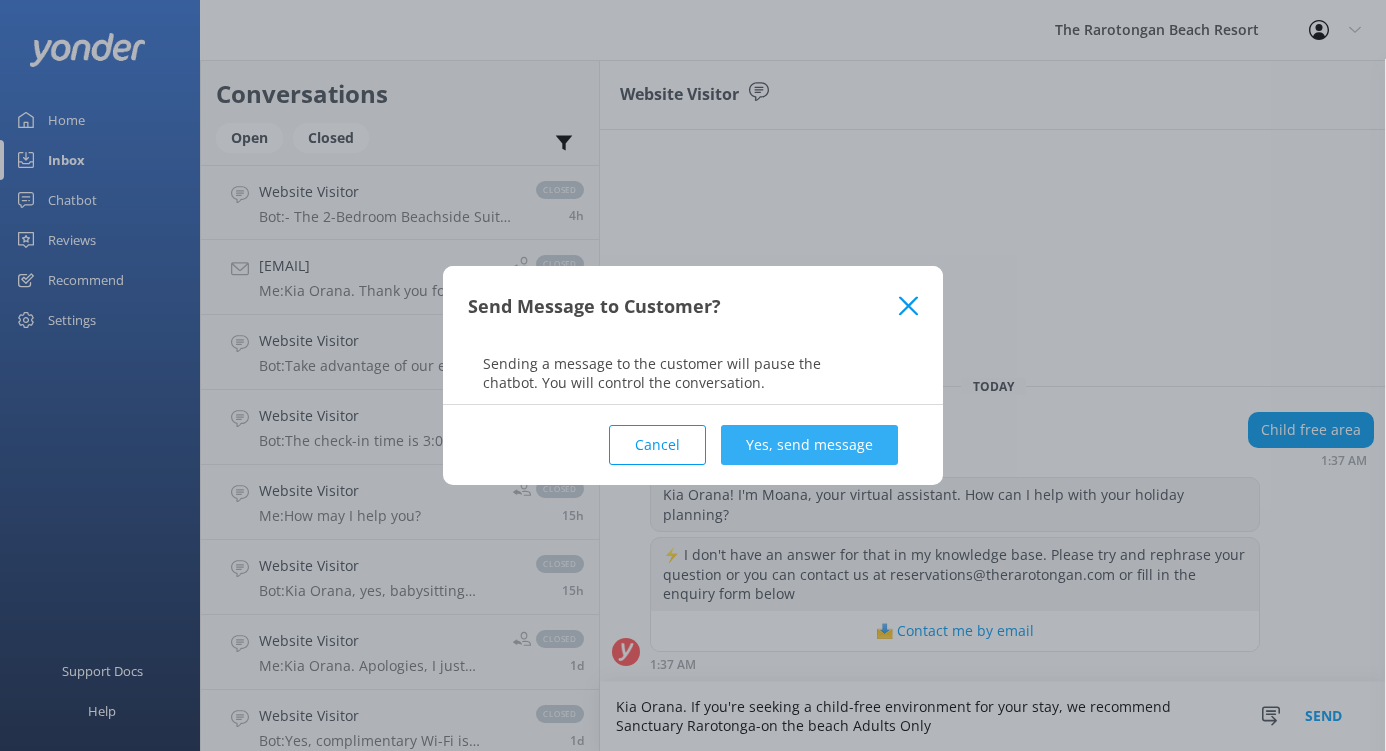 click on "Yes, send message" at bounding box center [809, 445] 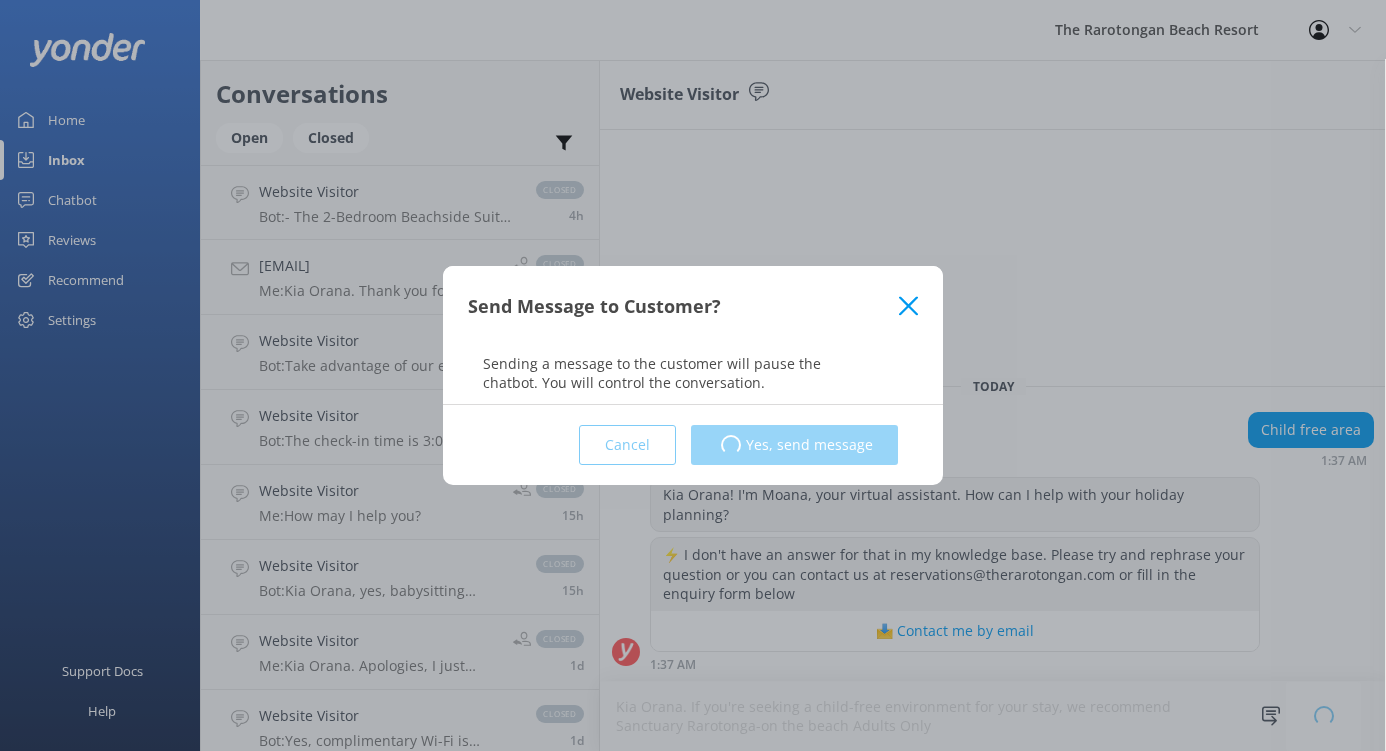 type 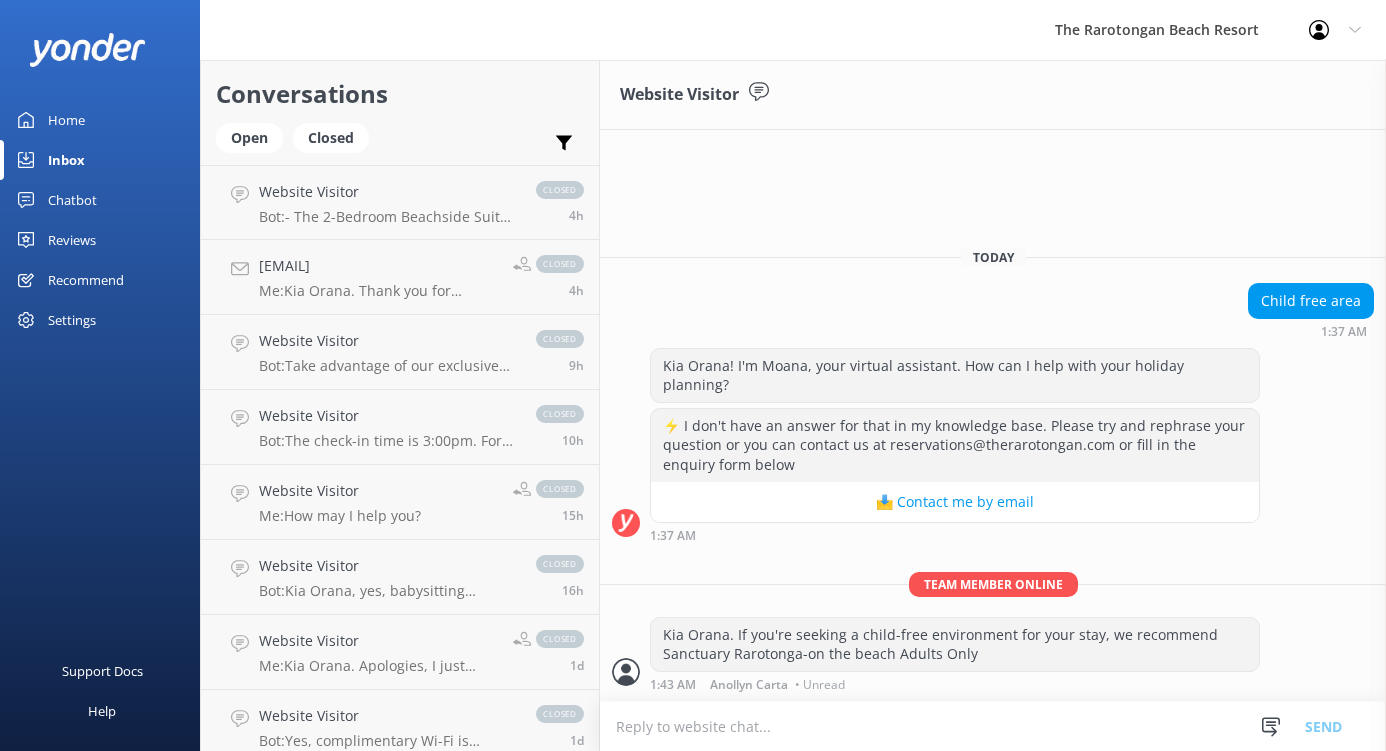click on "Home" at bounding box center (66, 120) 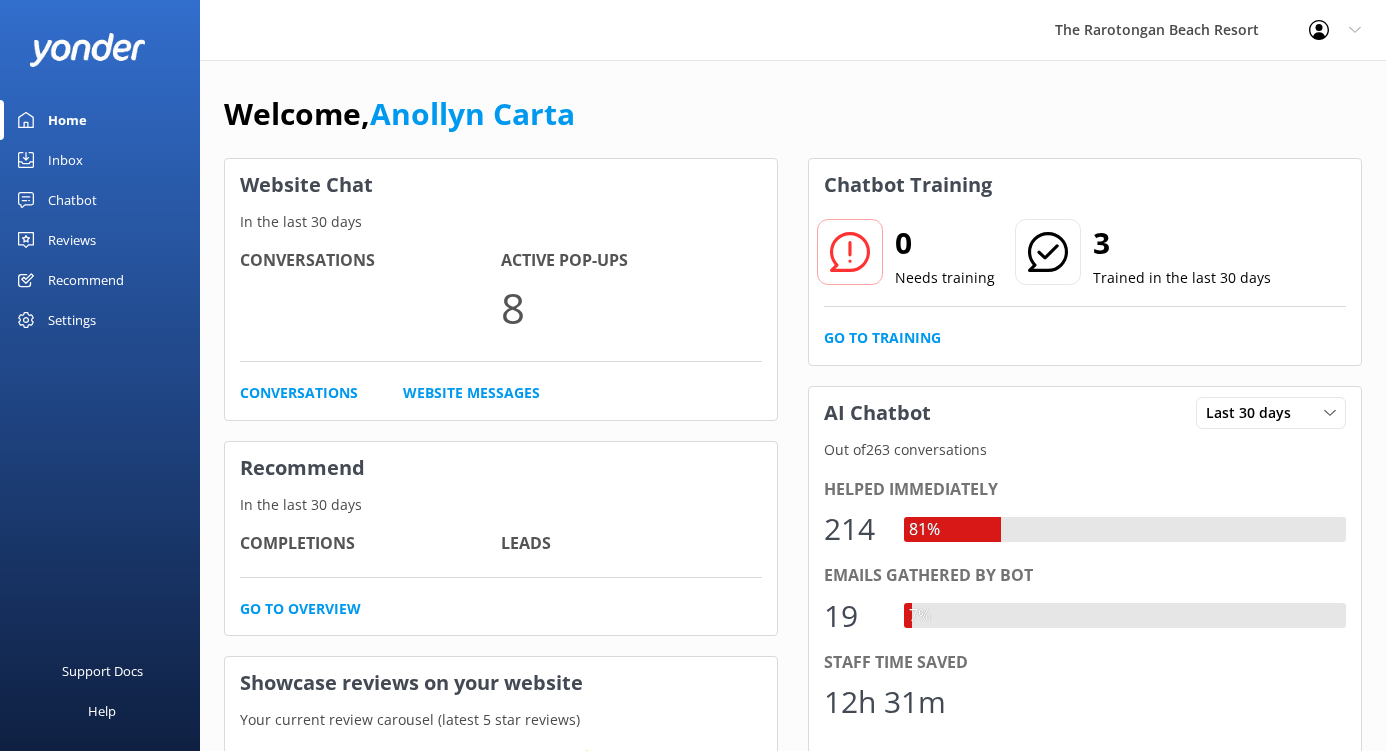 click on "Inbox" at bounding box center [65, 160] 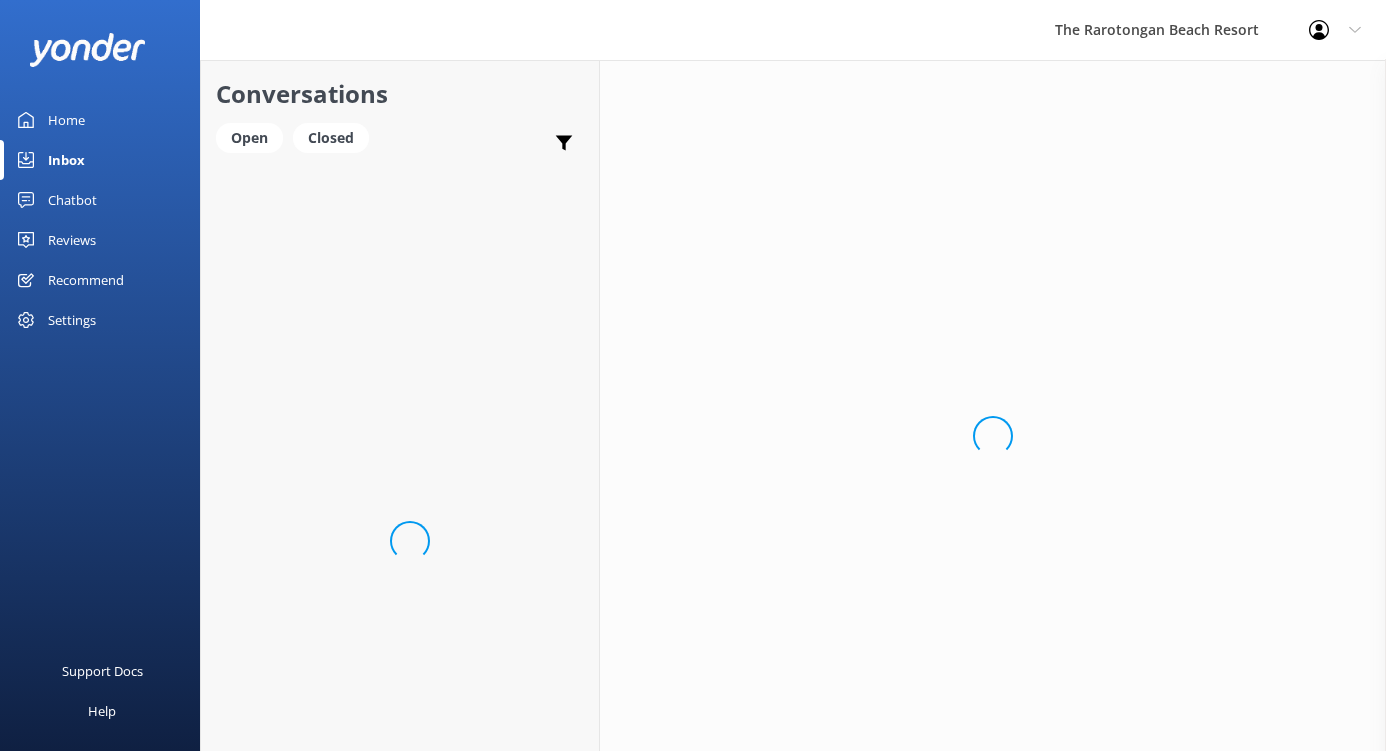 scroll, scrollTop: 0, scrollLeft: 0, axis: both 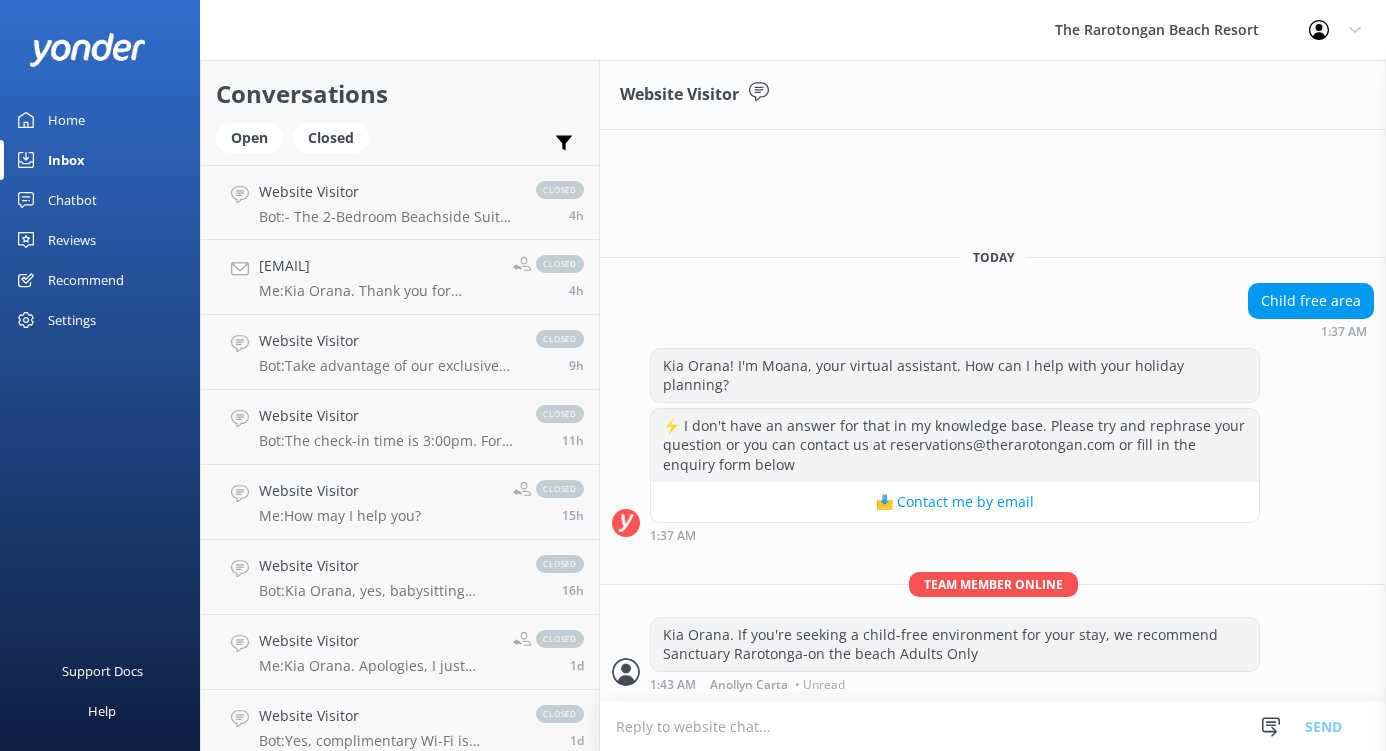 click 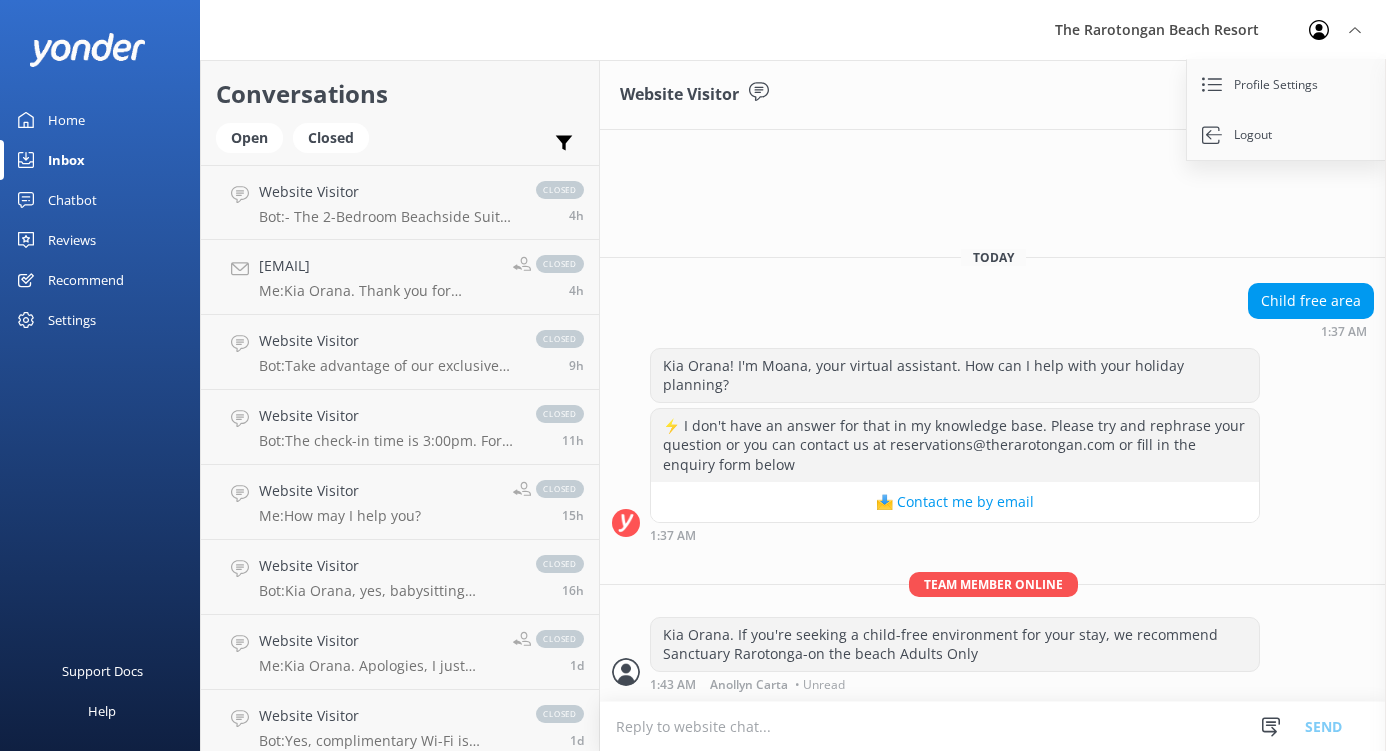 click on "Website Visitor Today Child free area 1:37 AM Kia Orana! I'm Moana, your virtual assistant.  How can I help with your holiday planning? ⚡ I don't have an answer for that in my knowledge base. Please try and rephrase your question or you can contact us at reservations@therarotongan.com or fill in the enquiry form below  📩 Contact me by email 1:37 AM Team member online Kia Orana. If you're seeking a child-free environment for your stay, we recommend Sanctuary Rarotonga-on the beach Adults Only 1:43 AM Anollyn Carta   • Unread Snippets Manage Christeene (Virtual Agent) Kia Orana!
How can we help? Booking Confirmation Your stay at the Rarotongan is con Send" at bounding box center (993, 405) 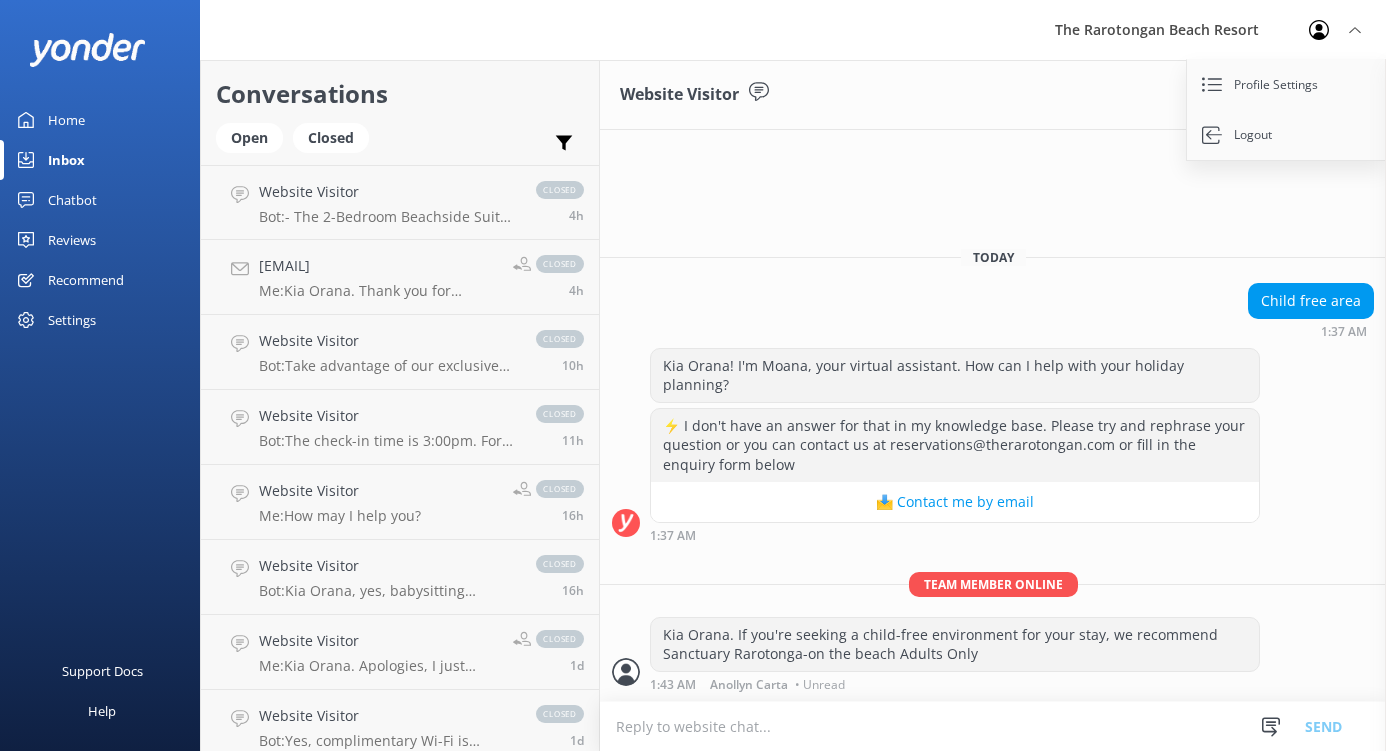 click on "Inbox" at bounding box center [66, 160] 